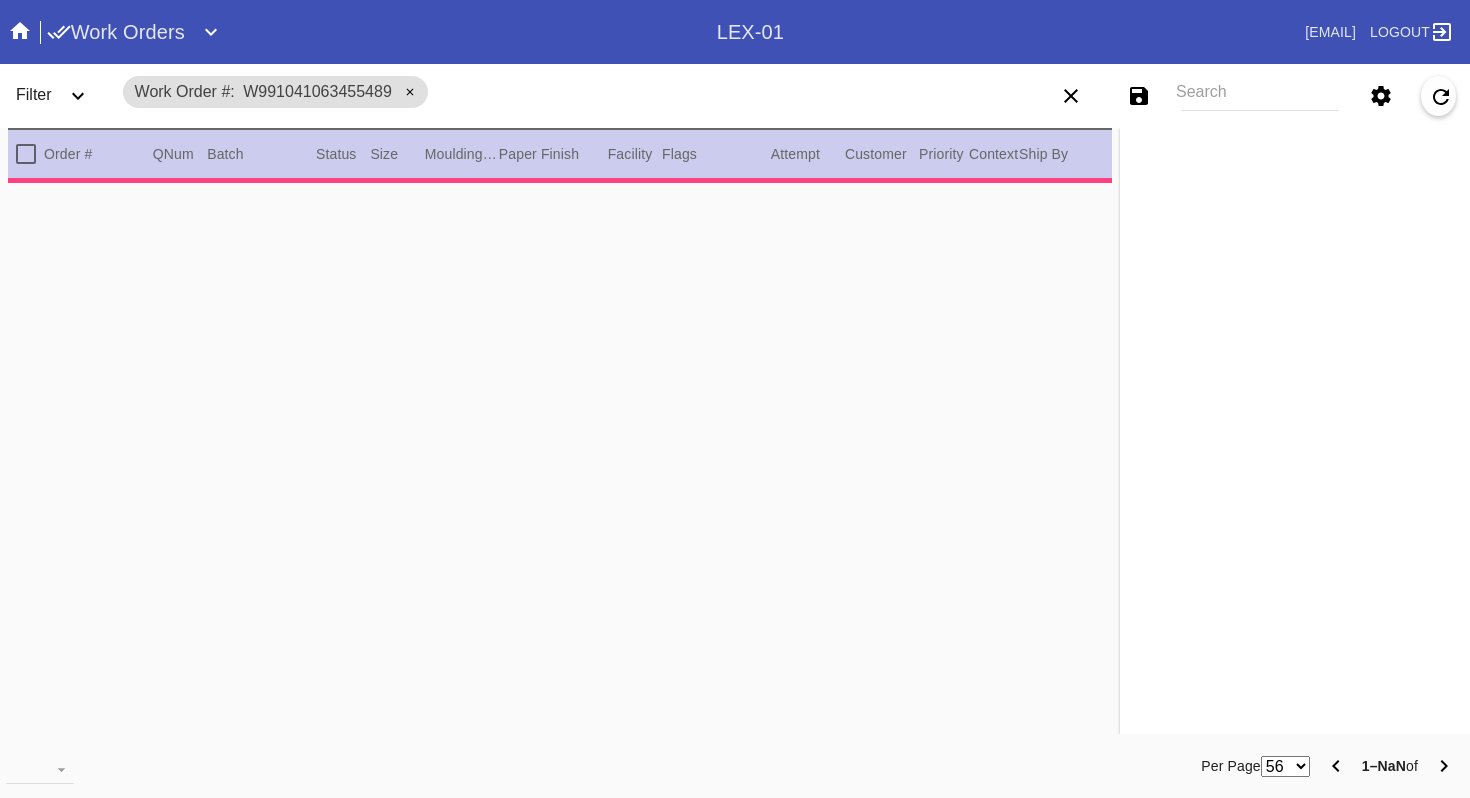 scroll, scrollTop: 0, scrollLeft: 0, axis: both 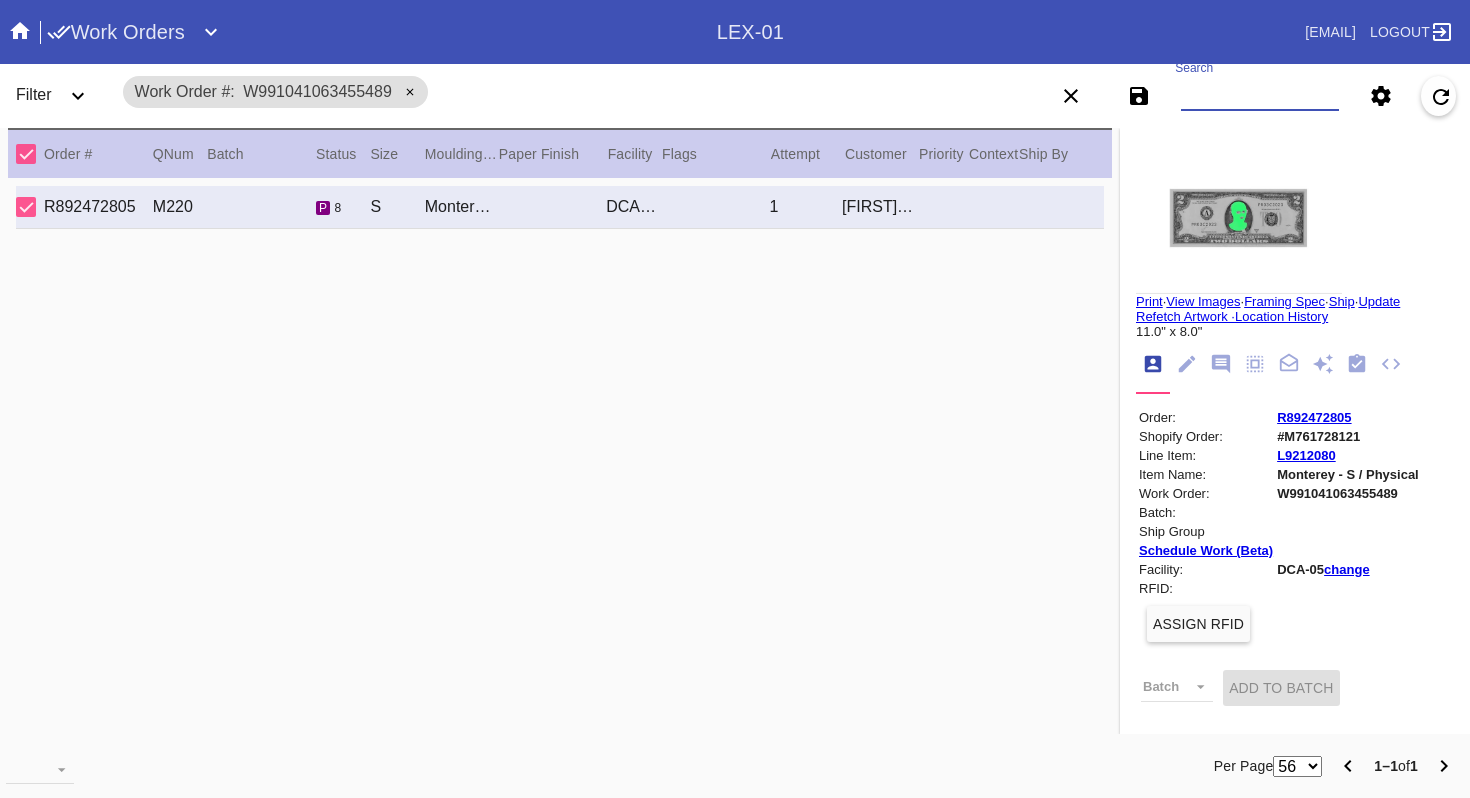 click on "Search" at bounding box center [1260, 96] 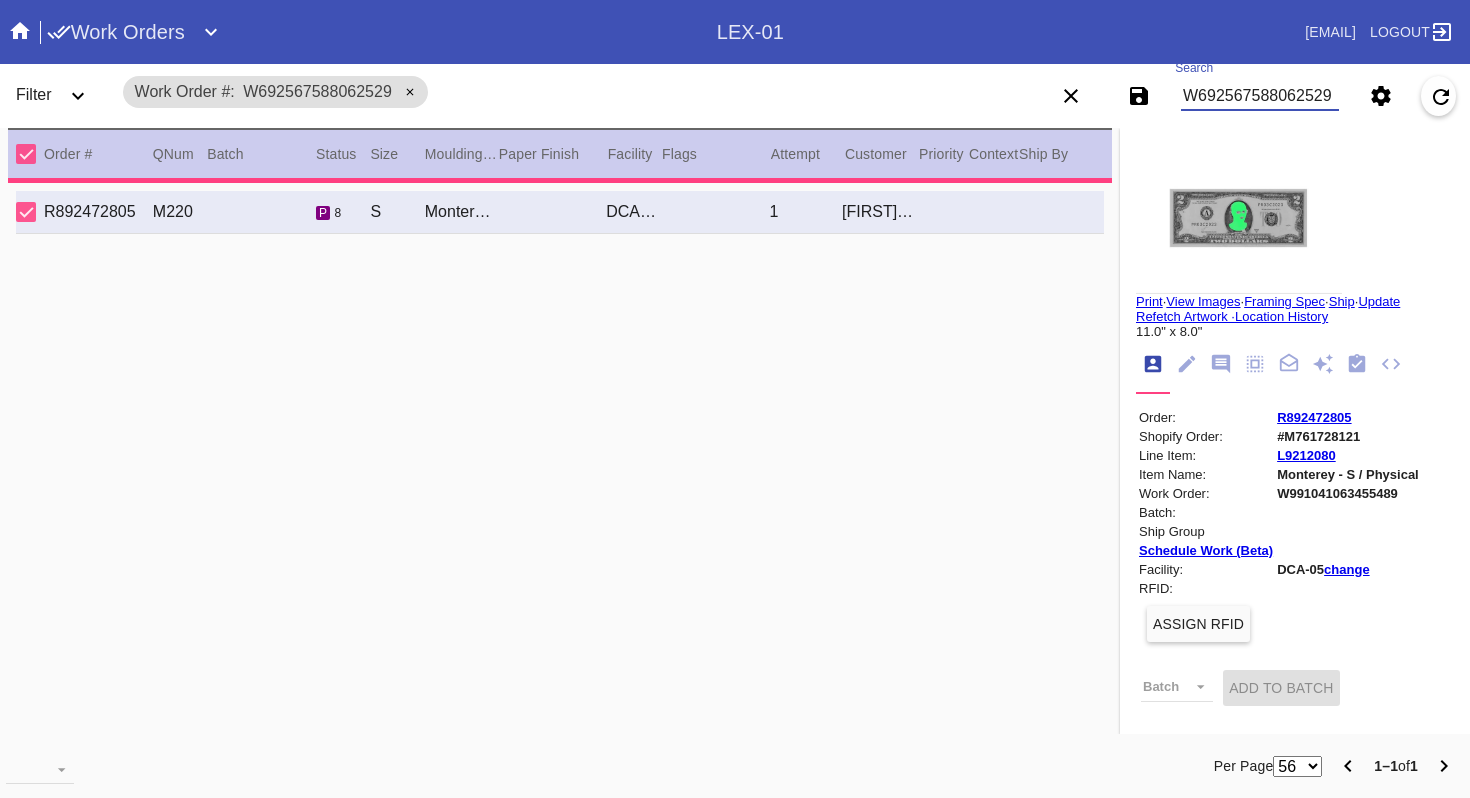 type on "W692567588062529" 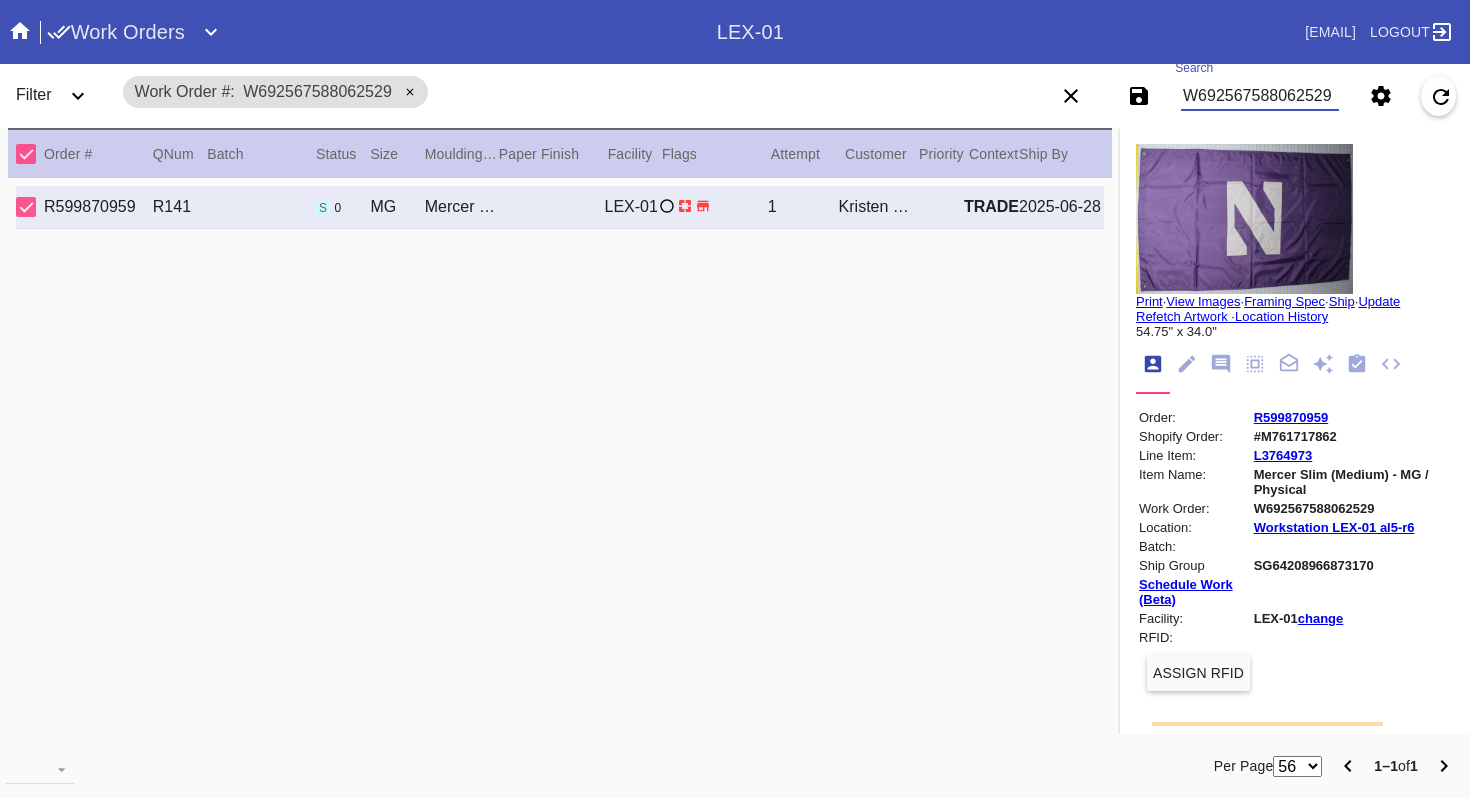 scroll, scrollTop: 5, scrollLeft: 0, axis: vertical 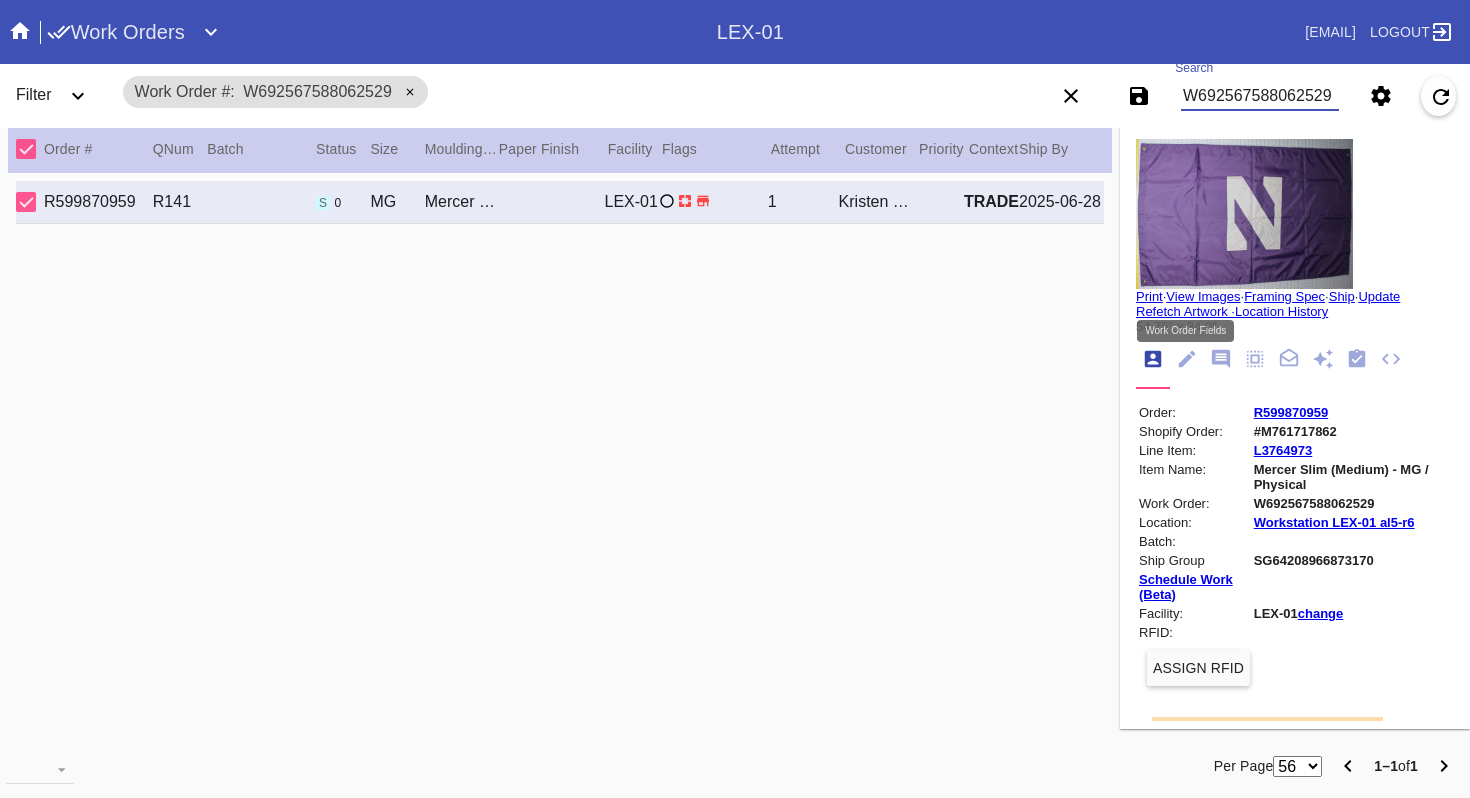 click at bounding box center [1186, 360] 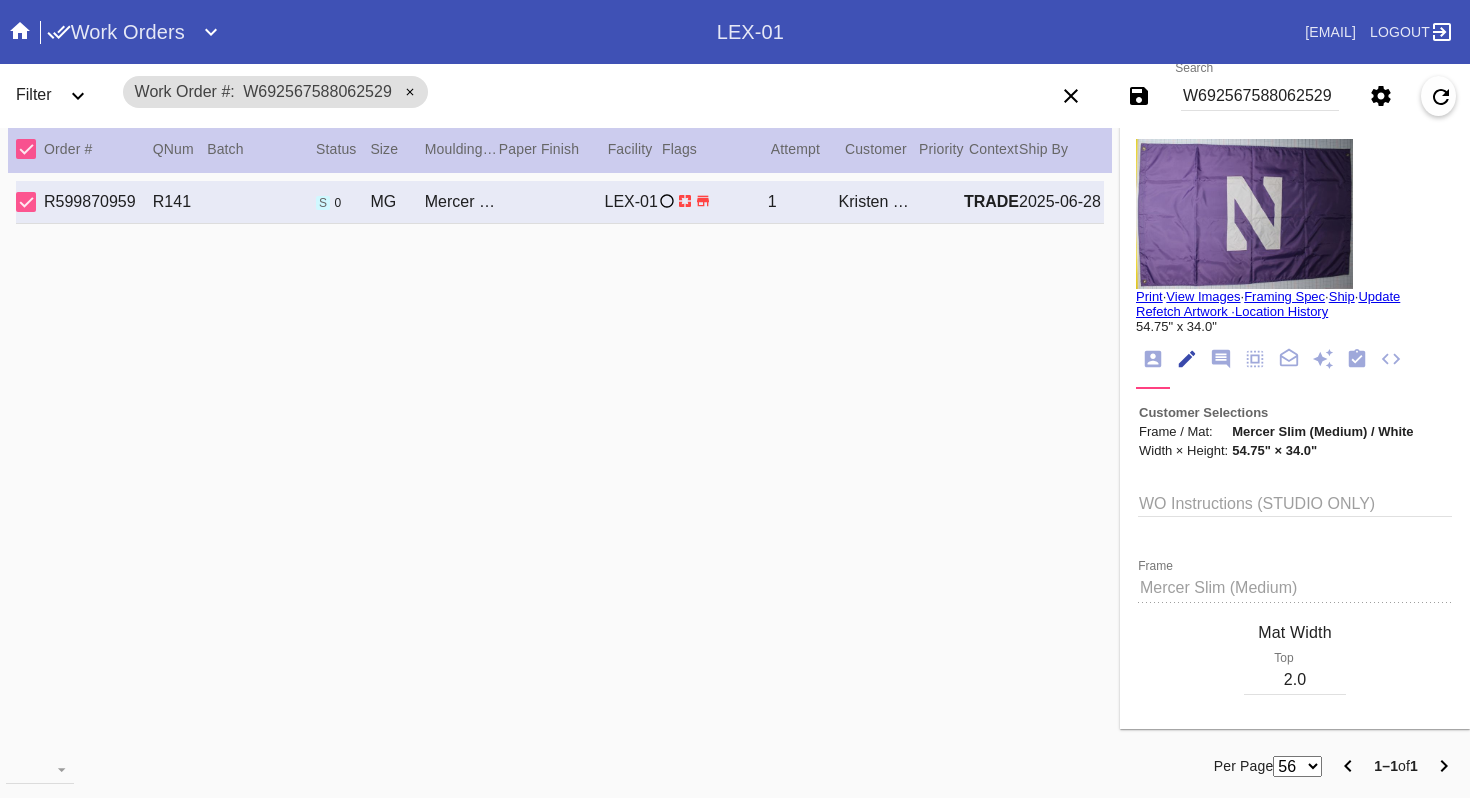 scroll, scrollTop: 73, scrollLeft: 0, axis: vertical 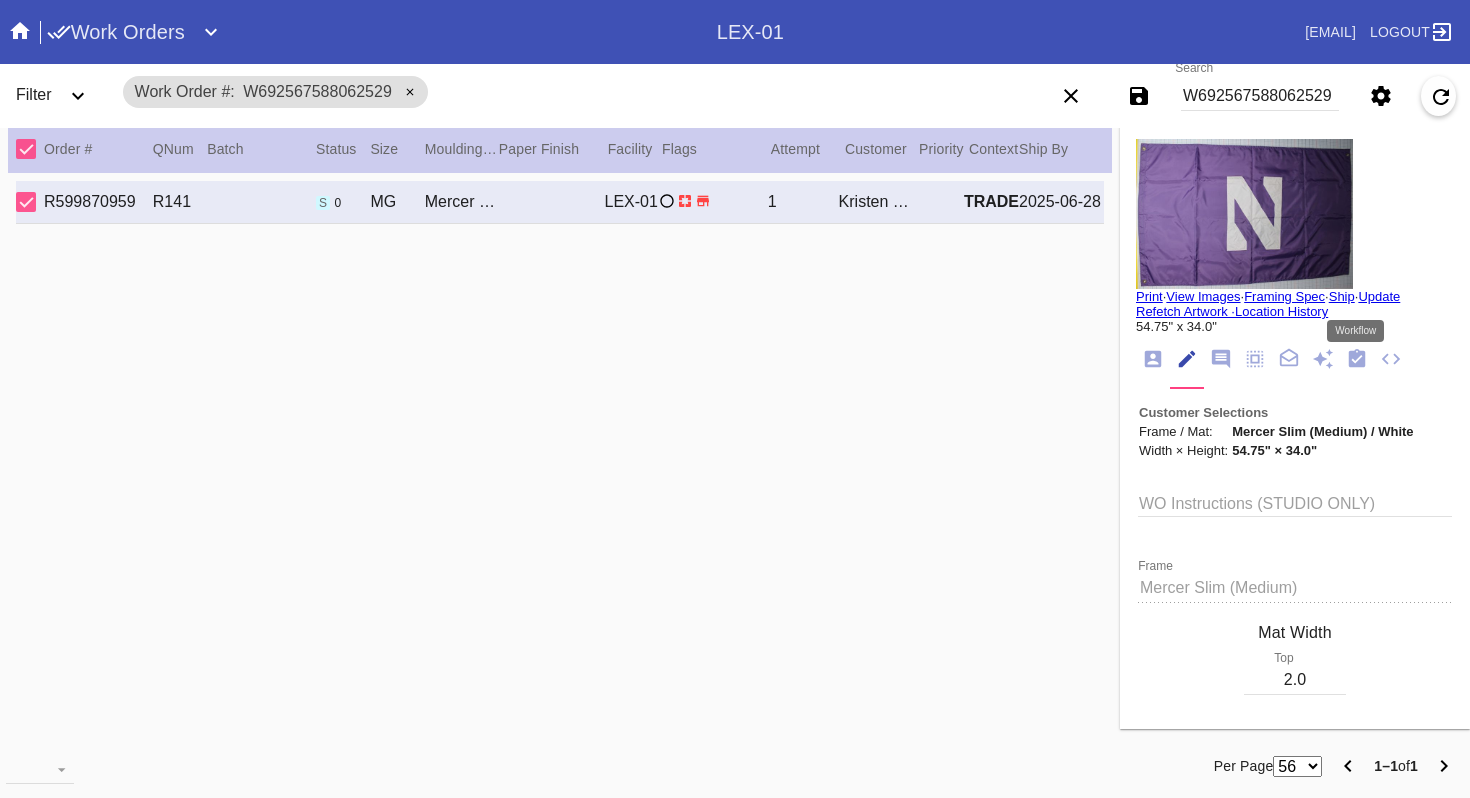 click at bounding box center (1357, 358) 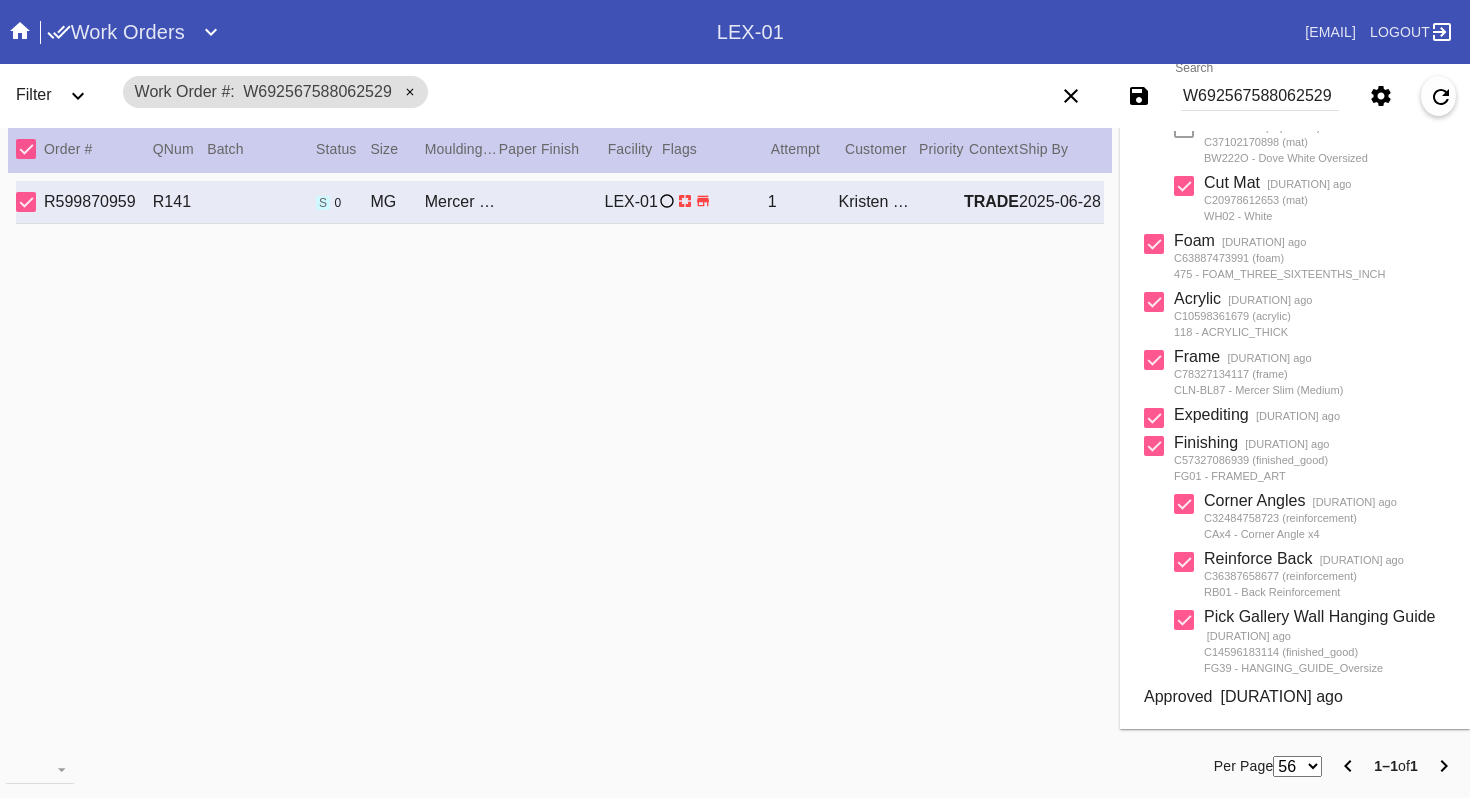 scroll, scrollTop: 646, scrollLeft: 0, axis: vertical 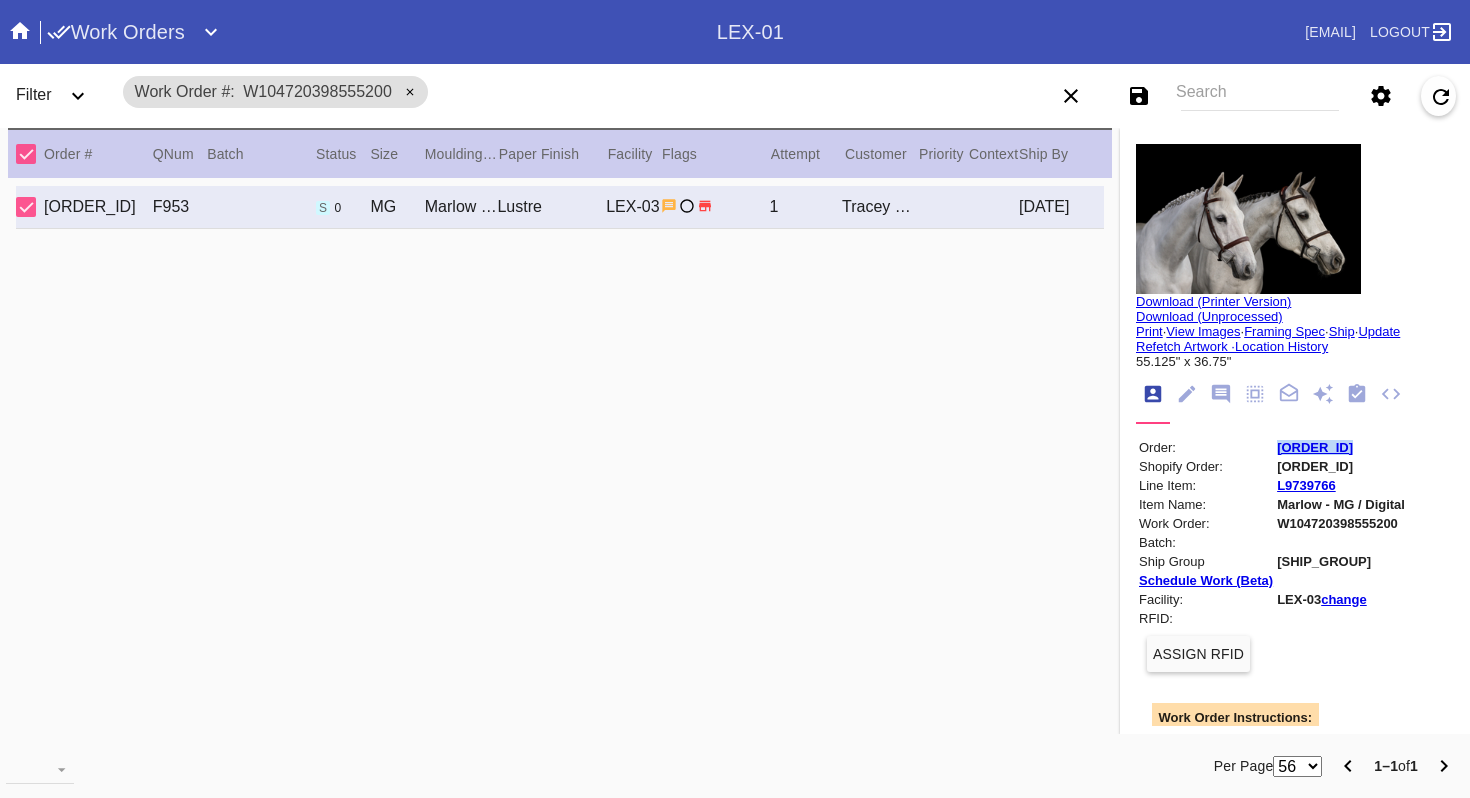 drag, startPoint x: 1356, startPoint y: 448, endPoint x: 1265, endPoint y: 447, distance: 91.00549 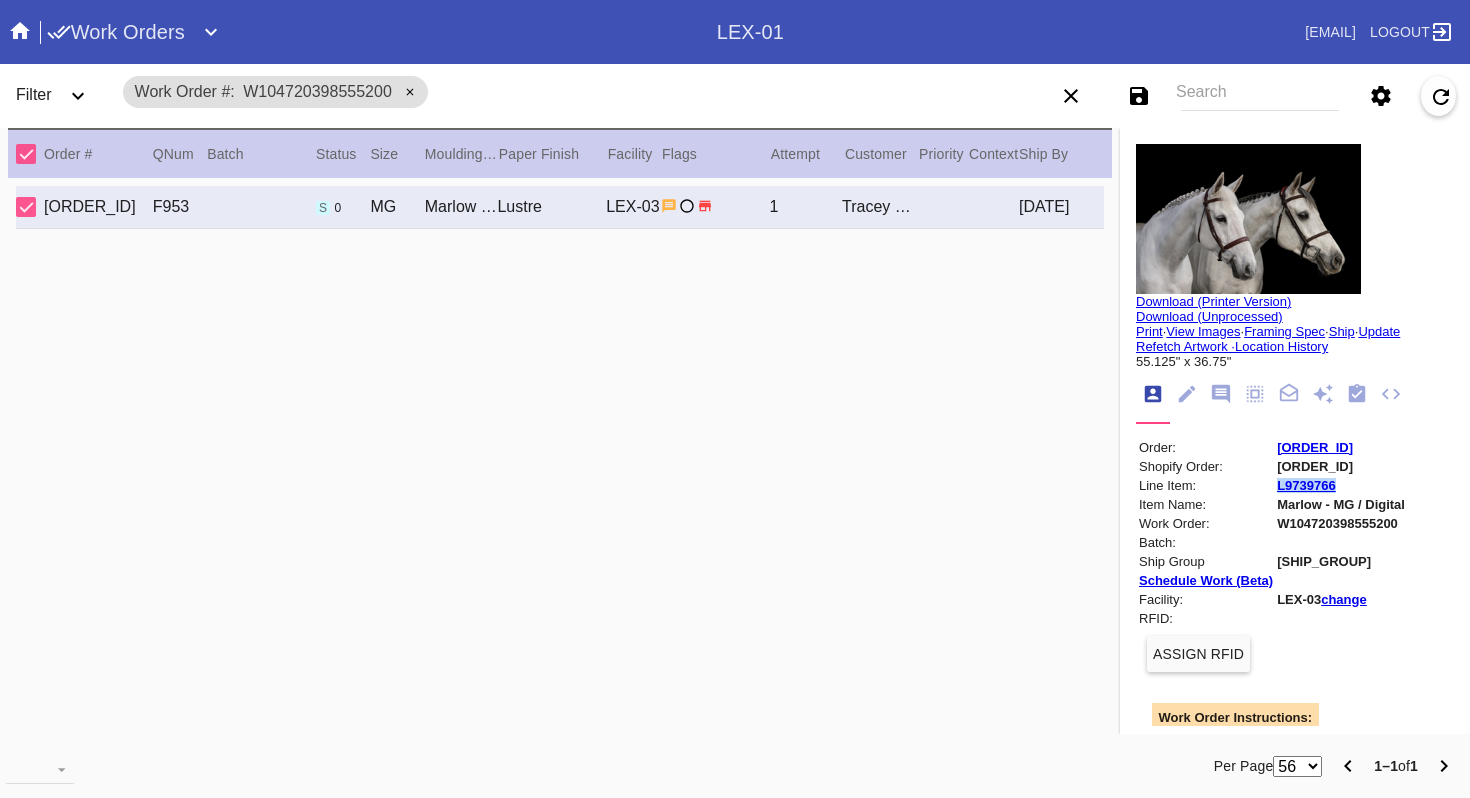 drag, startPoint x: 1344, startPoint y: 486, endPoint x: 1267, endPoint y: 486, distance: 77 